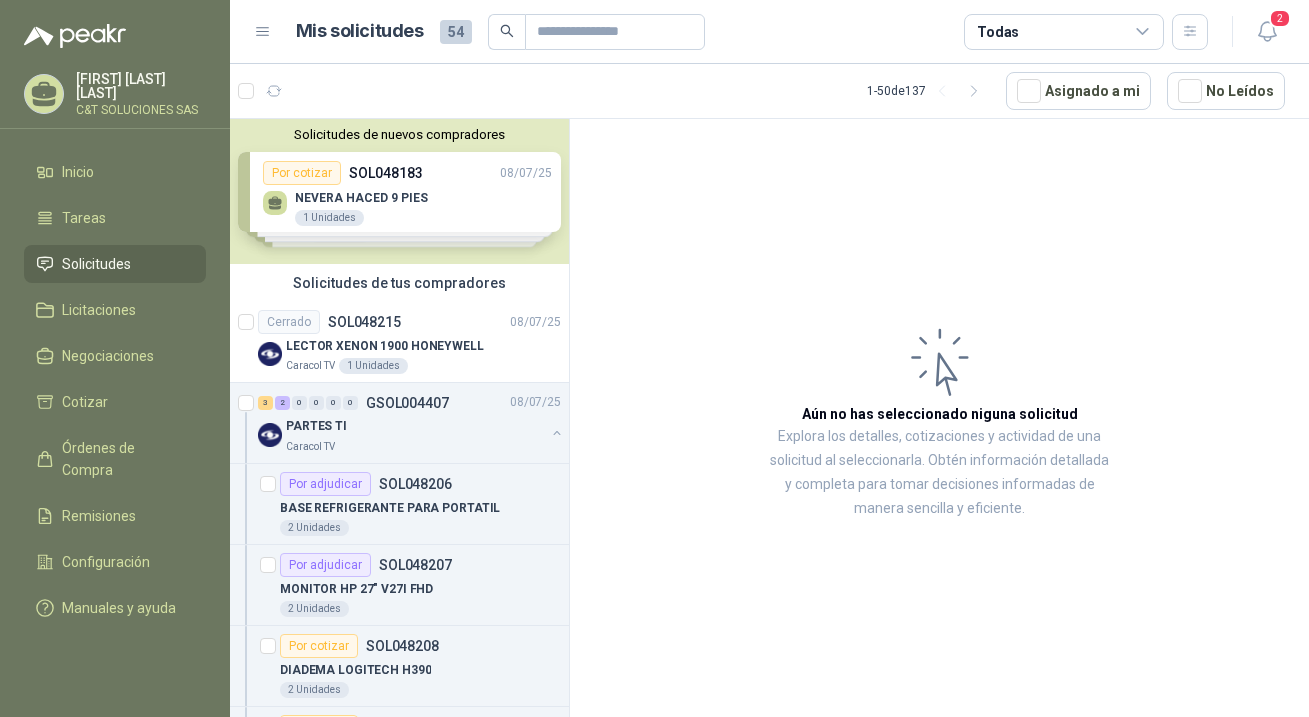 scroll, scrollTop: 0, scrollLeft: 0, axis: both 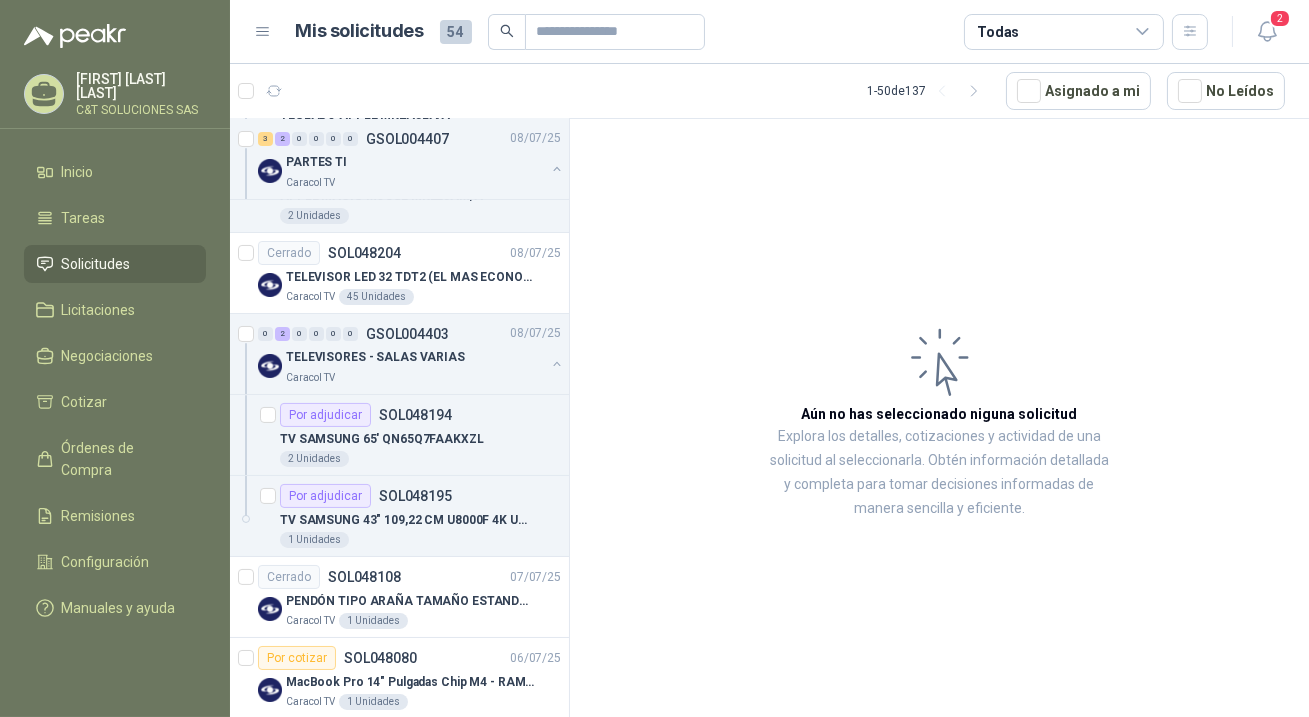 click on "Solicitudes" at bounding box center [115, 264] 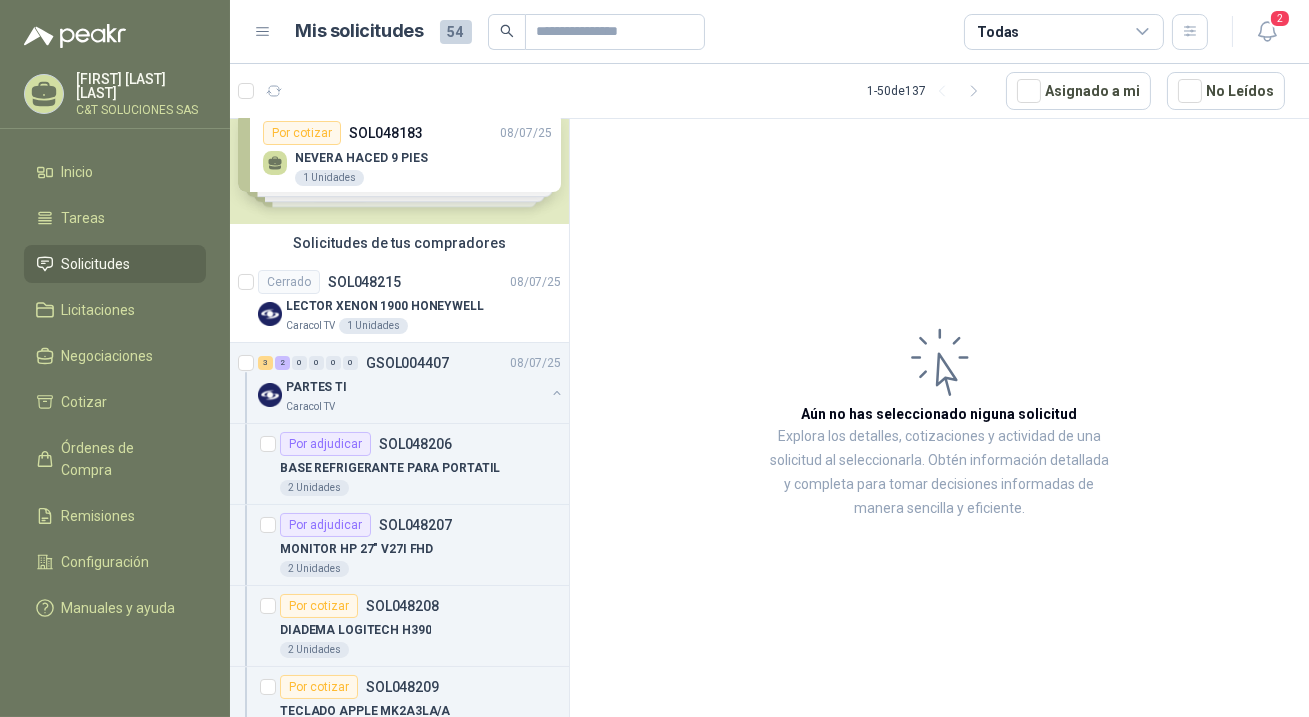 scroll, scrollTop: 0, scrollLeft: 0, axis: both 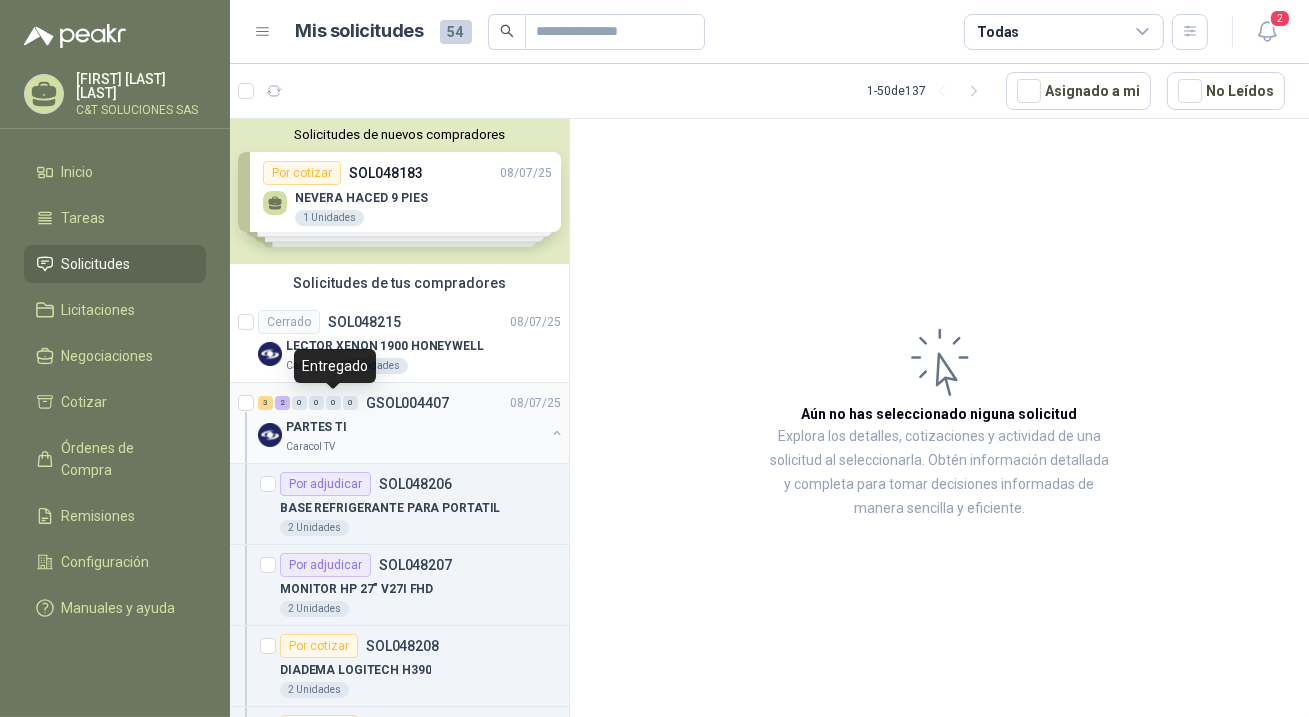 click on "0" at bounding box center [333, 403] 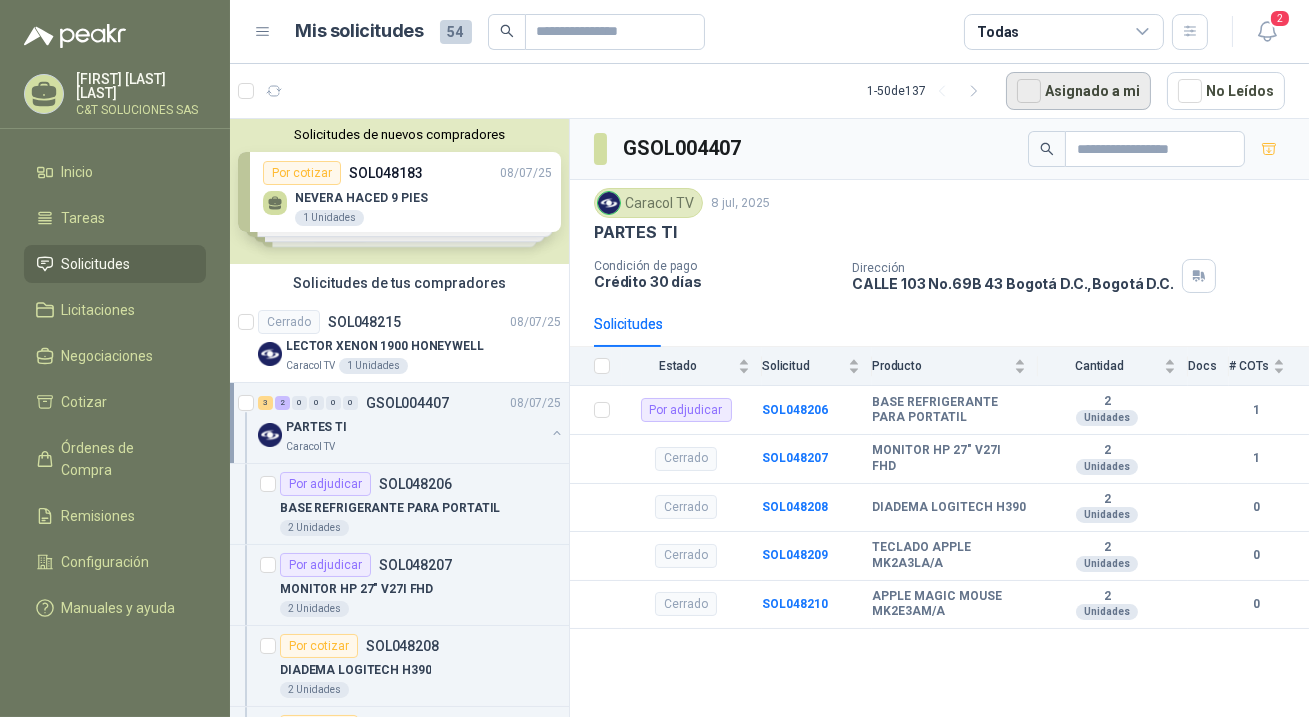 click on "Asignado a mi" at bounding box center (1078, 91) 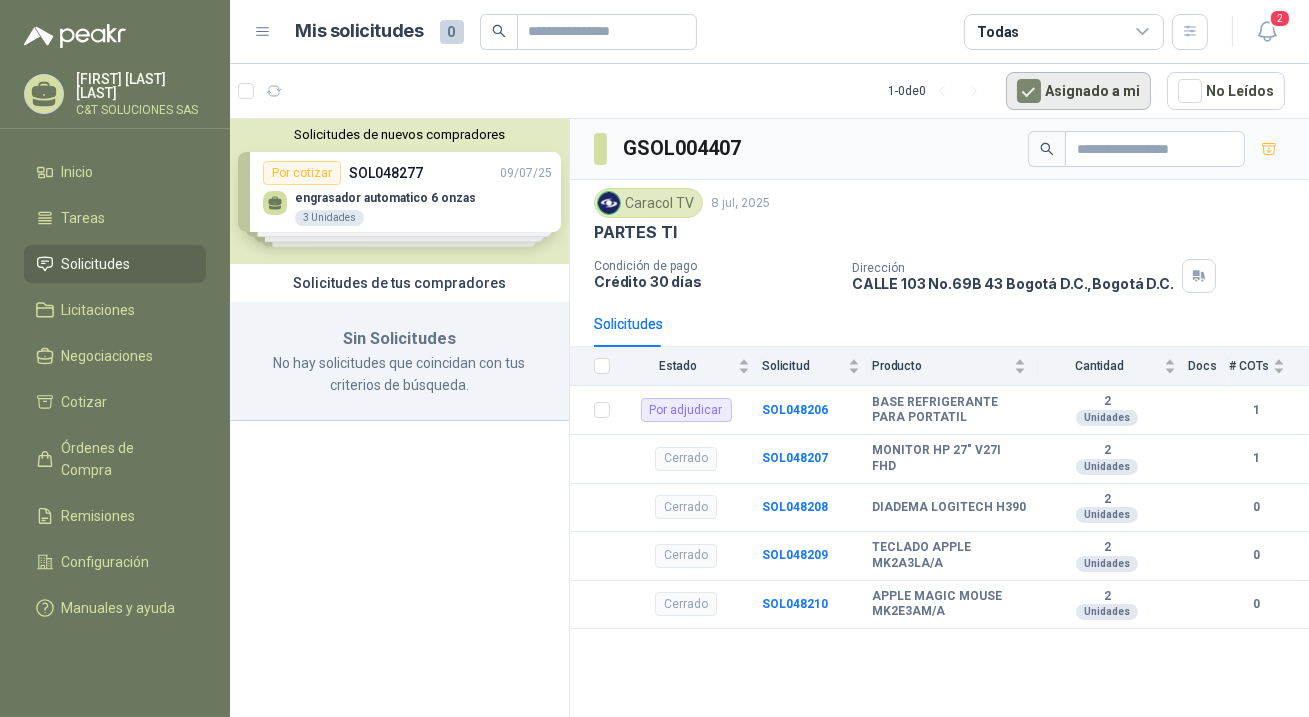 click on "Asignado a mi" at bounding box center [1078, 91] 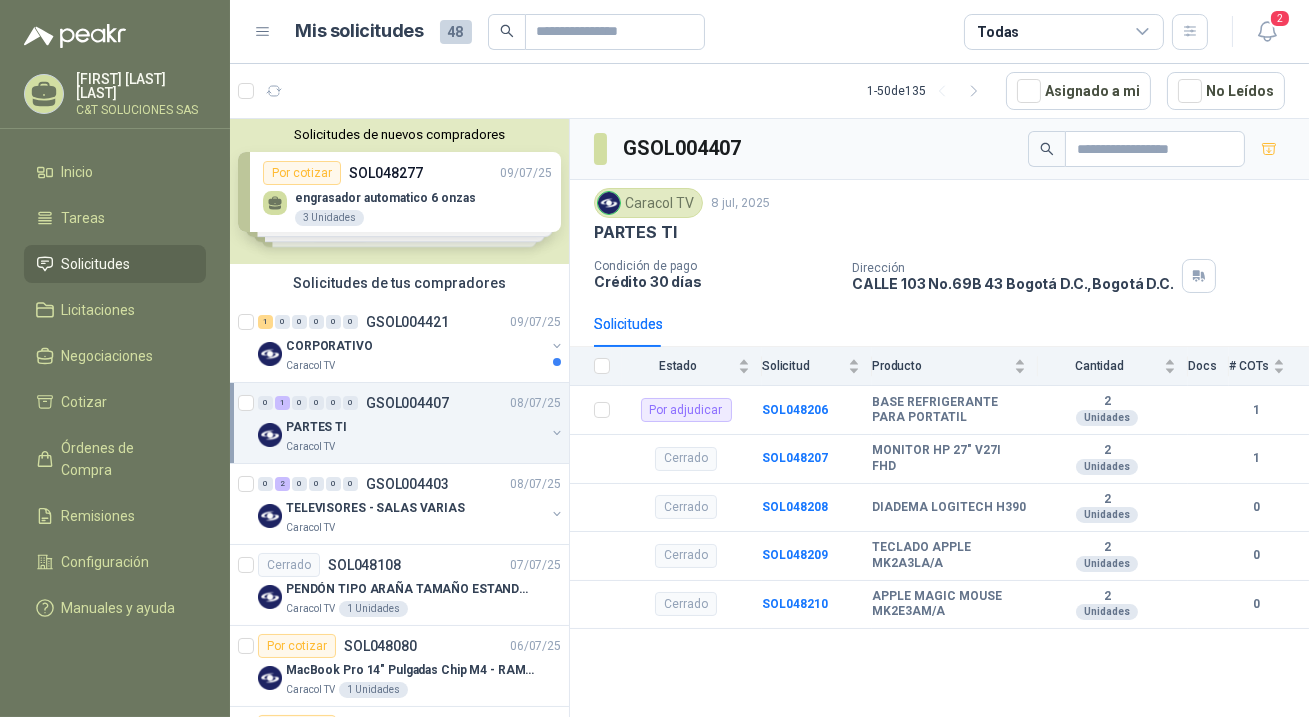 click on "Solicitudes" at bounding box center (96, 264) 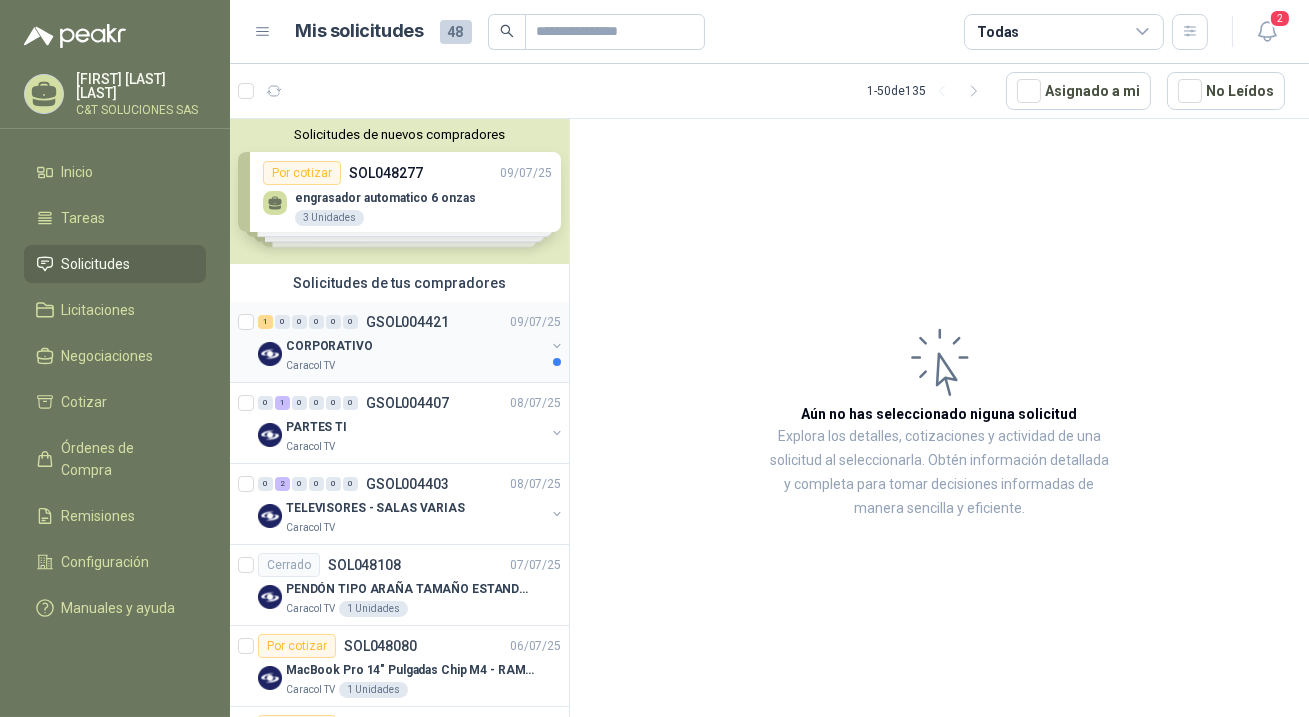 click on "CORPORATIVO" at bounding box center (329, 346) 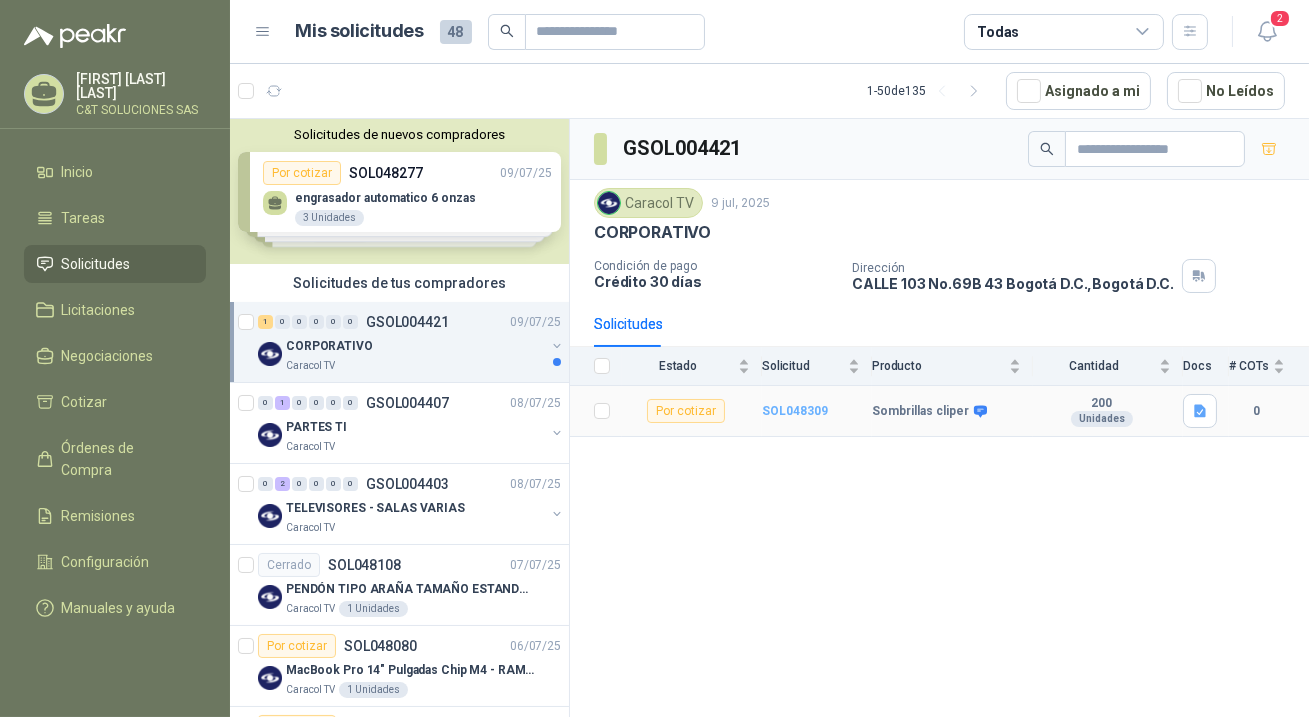 click on "SOL048309" at bounding box center [795, 411] 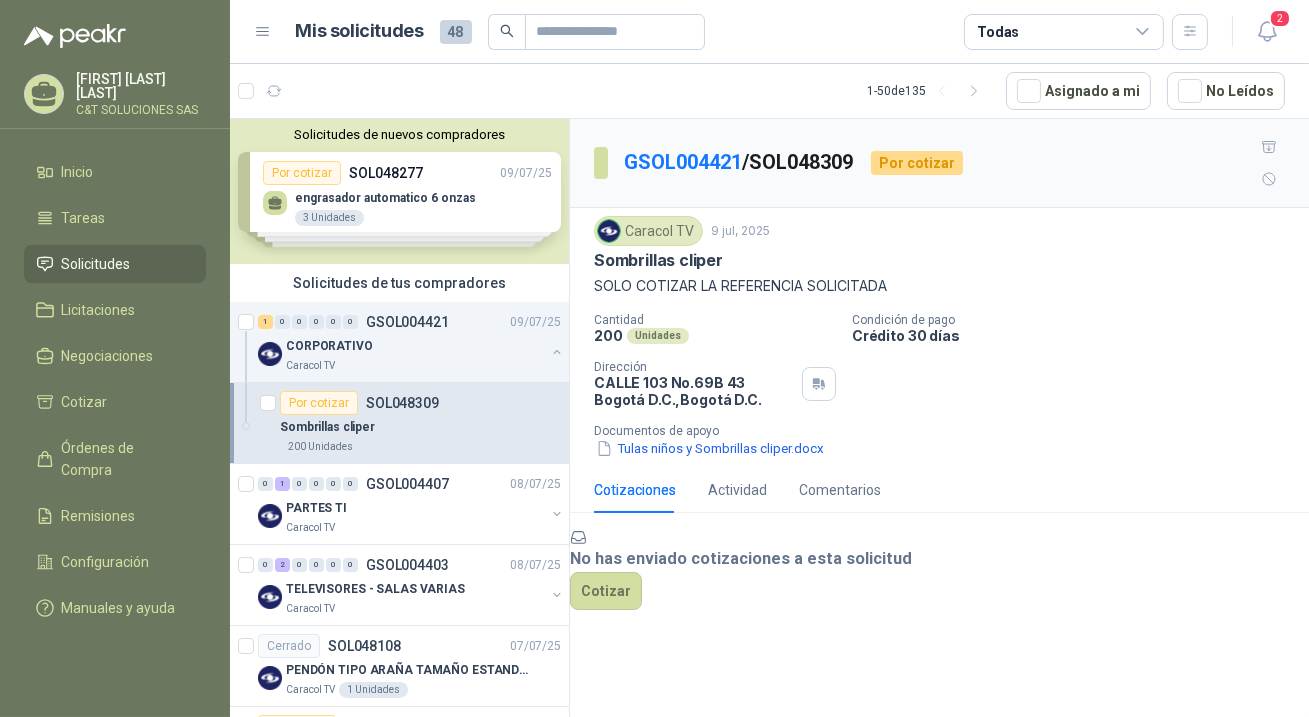 scroll, scrollTop: 0, scrollLeft: 0, axis: both 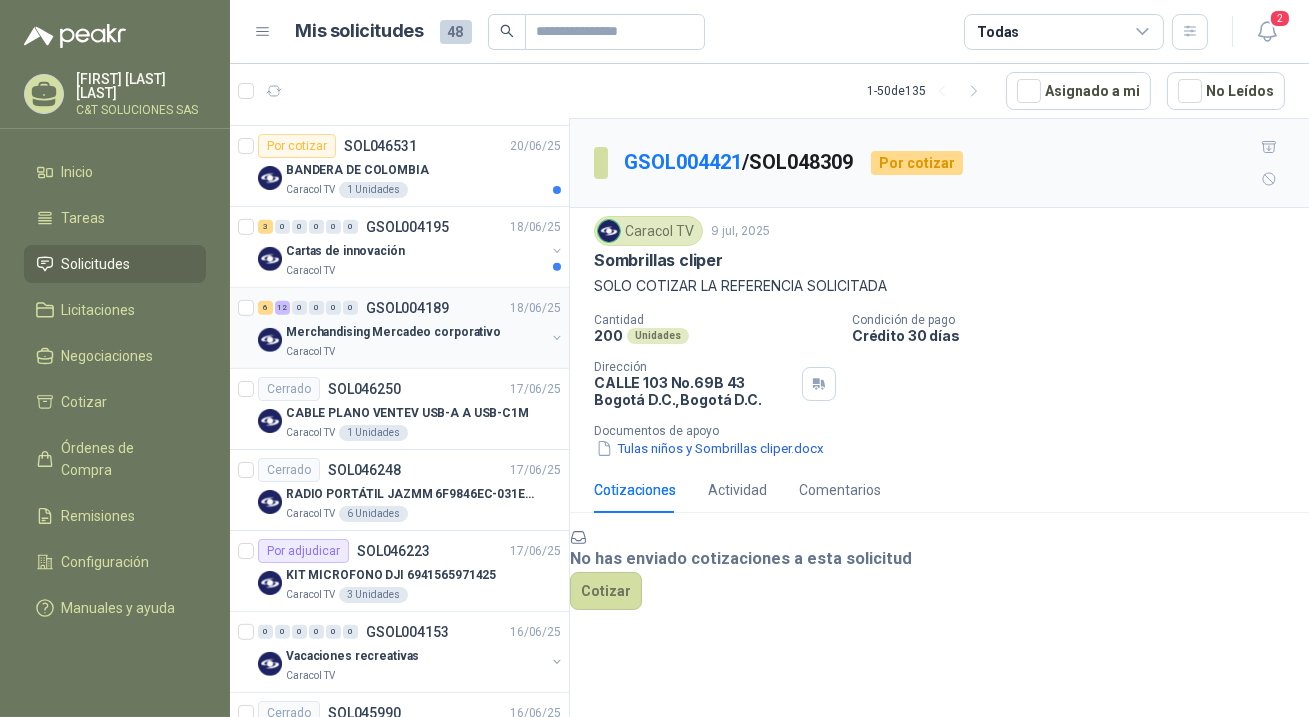 click on "Merchandising Mercadeo corporativo" at bounding box center (393, 332) 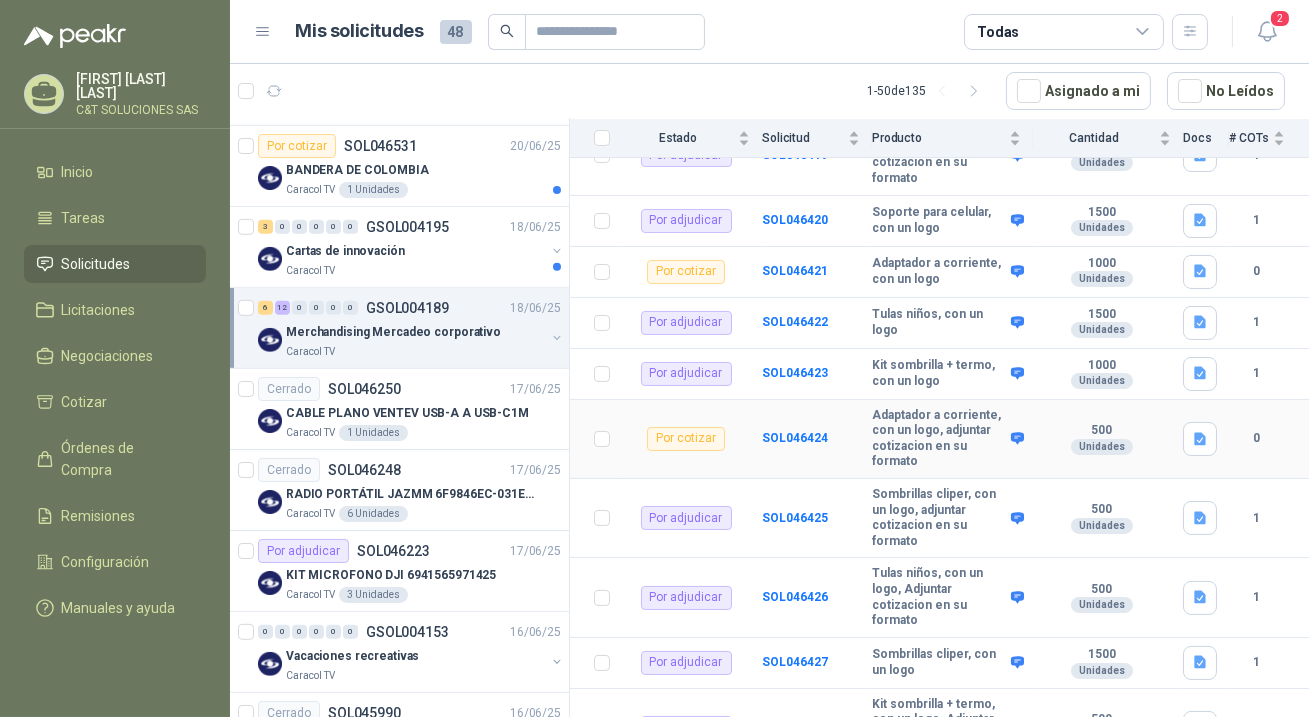 scroll, scrollTop: 545, scrollLeft: 0, axis: vertical 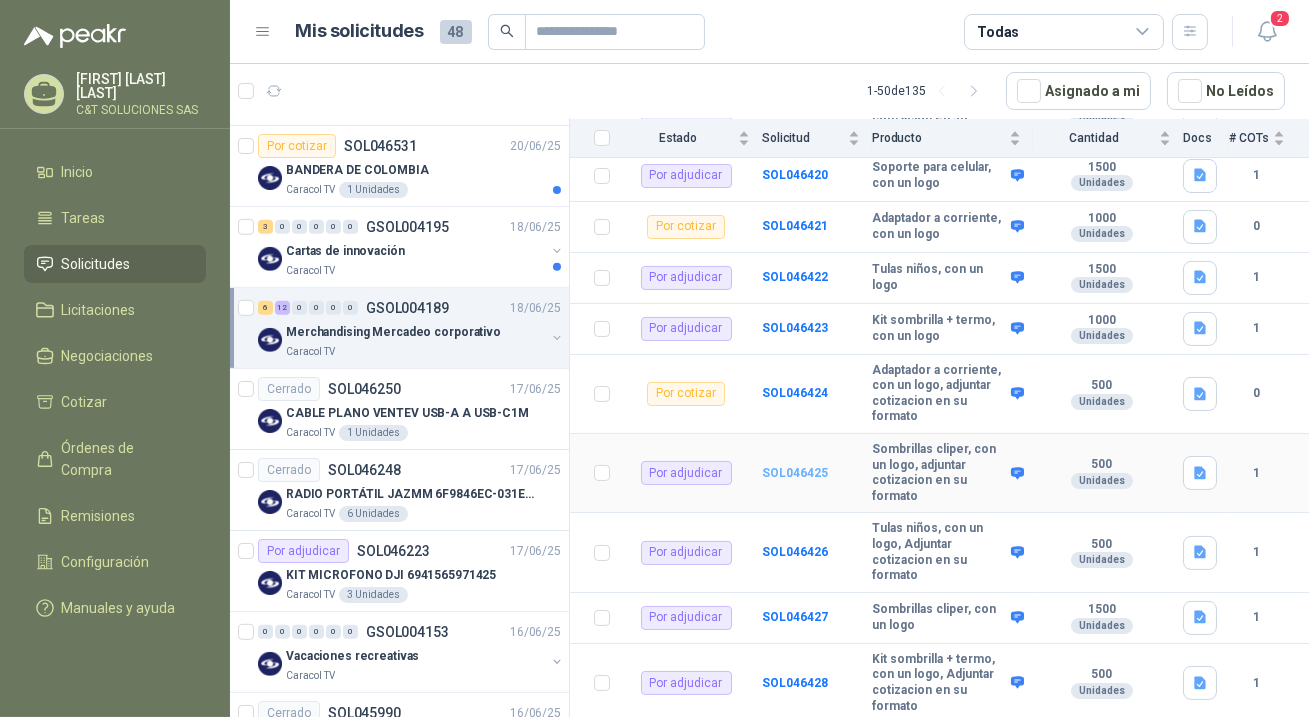 click on "SOL046425" at bounding box center (795, 473) 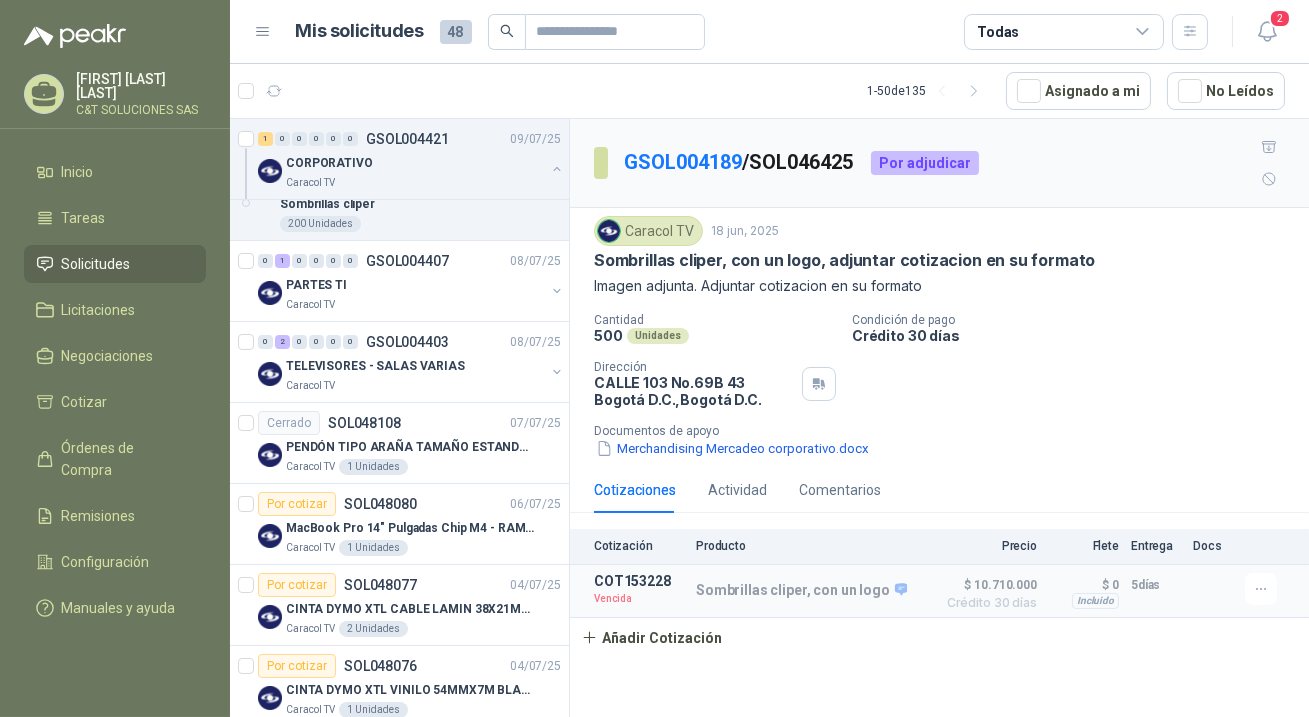 scroll, scrollTop: 0, scrollLeft: 0, axis: both 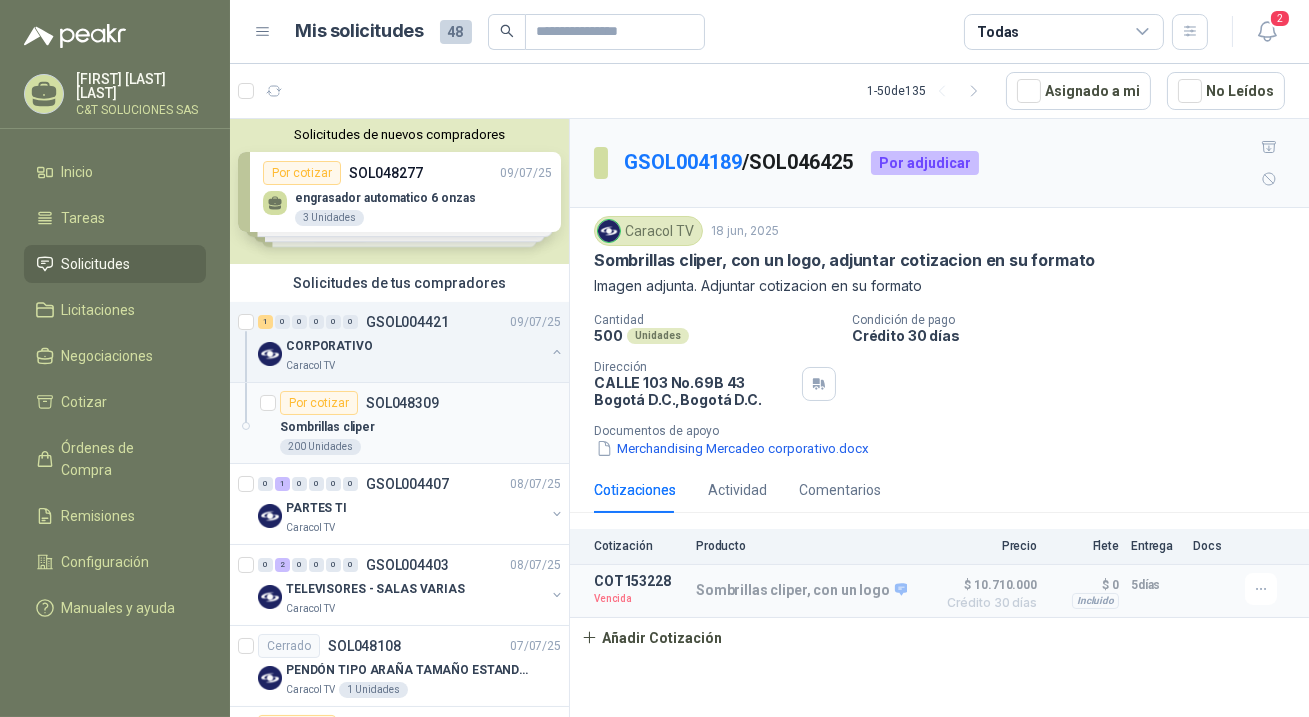 click on "Por cotizar" at bounding box center (319, 403) 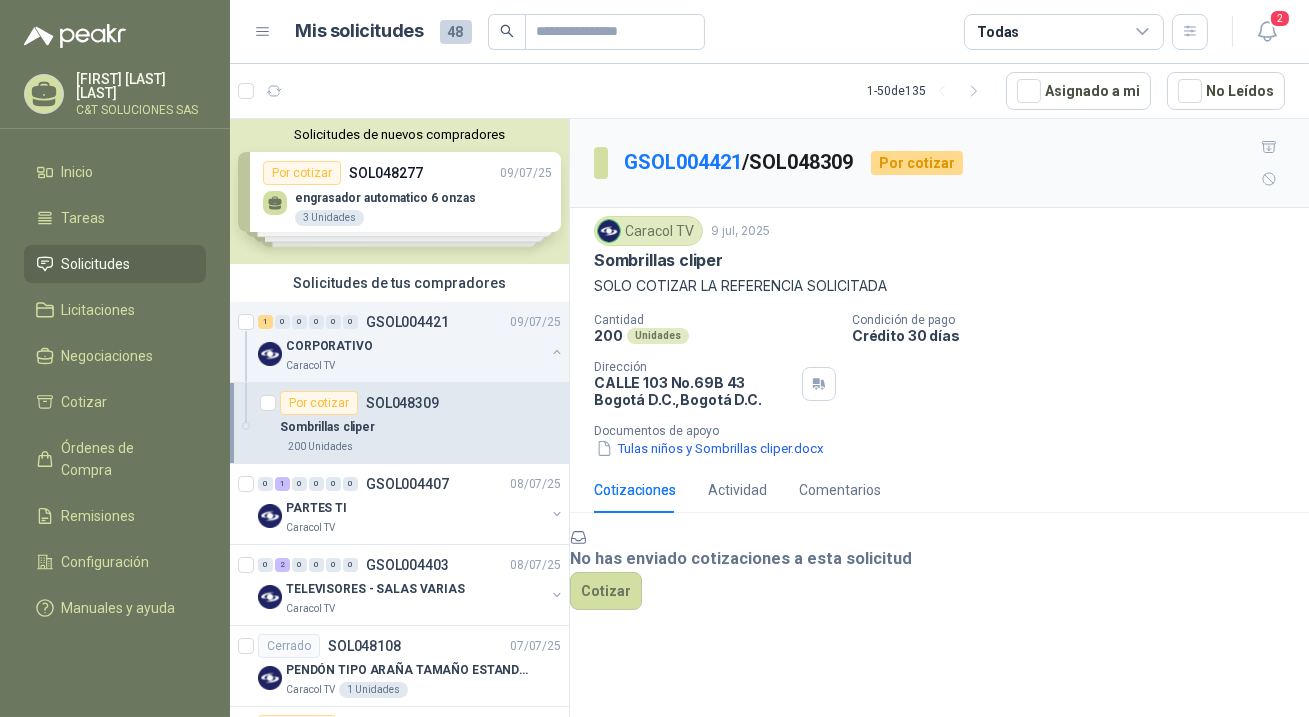 scroll, scrollTop: 26, scrollLeft: 0, axis: vertical 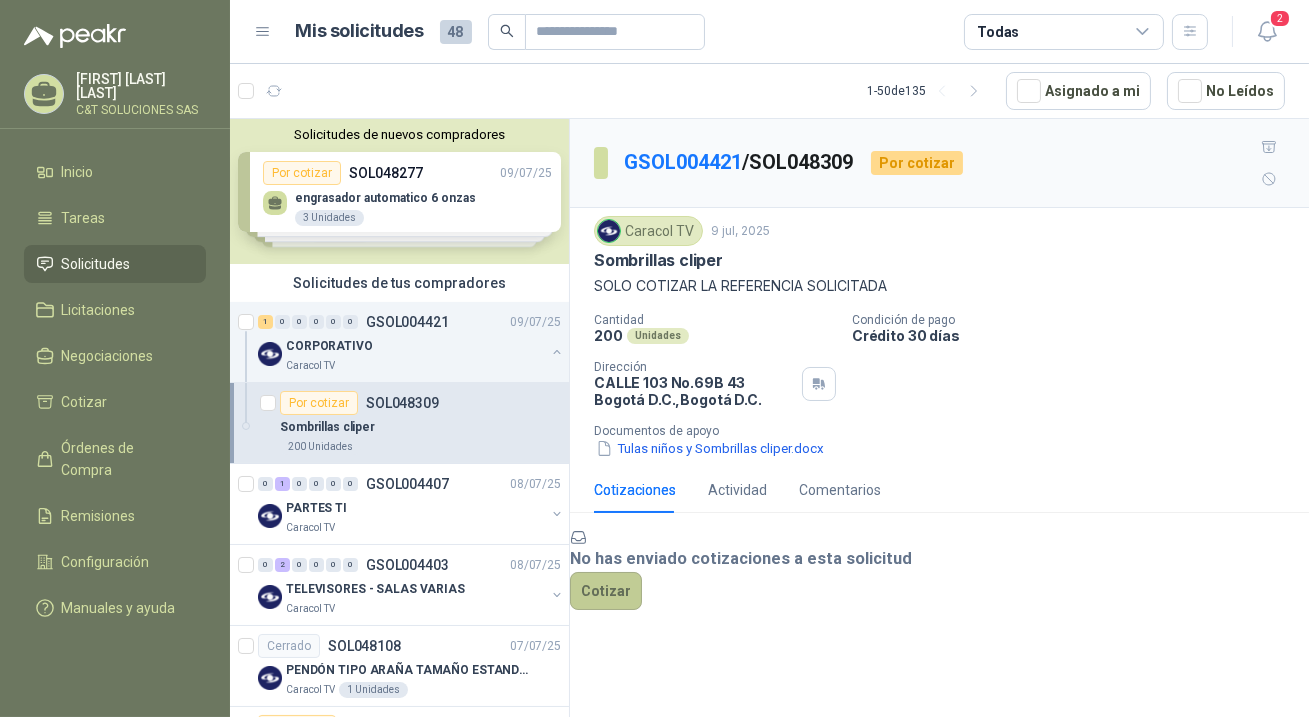 click on "Cotizar" at bounding box center (606, 591) 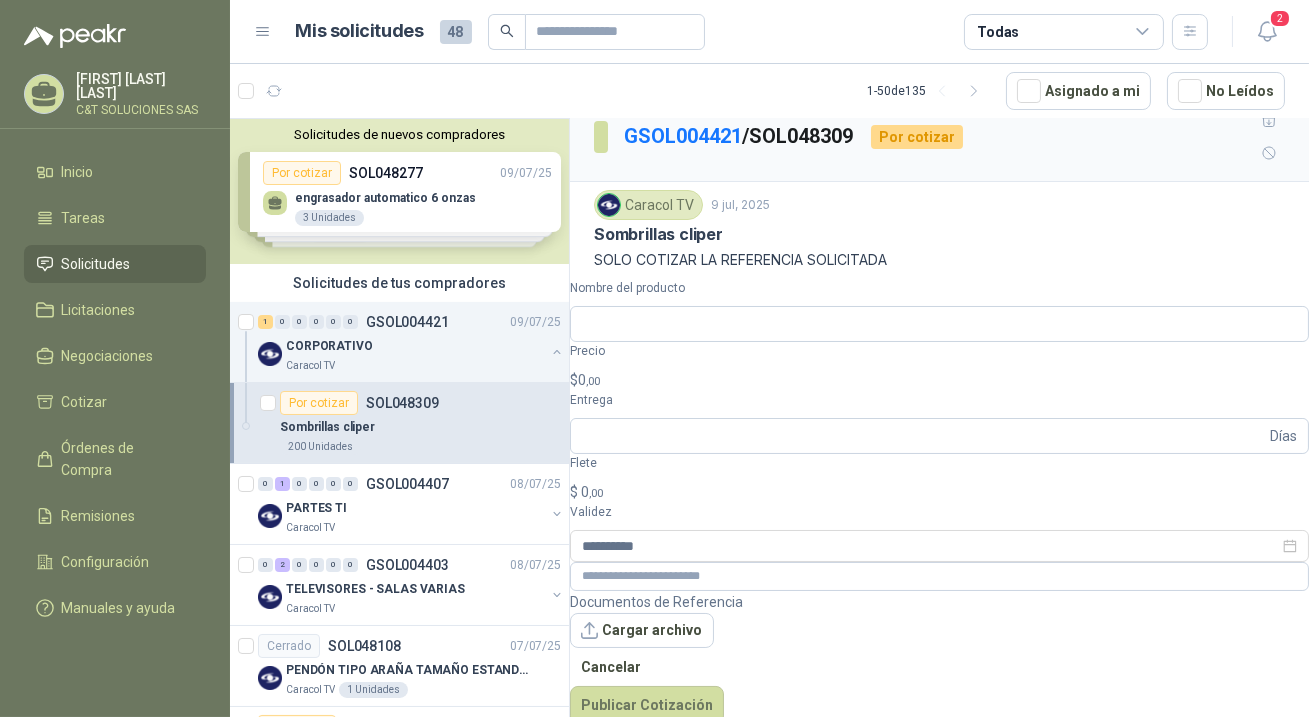scroll, scrollTop: 13, scrollLeft: 0, axis: vertical 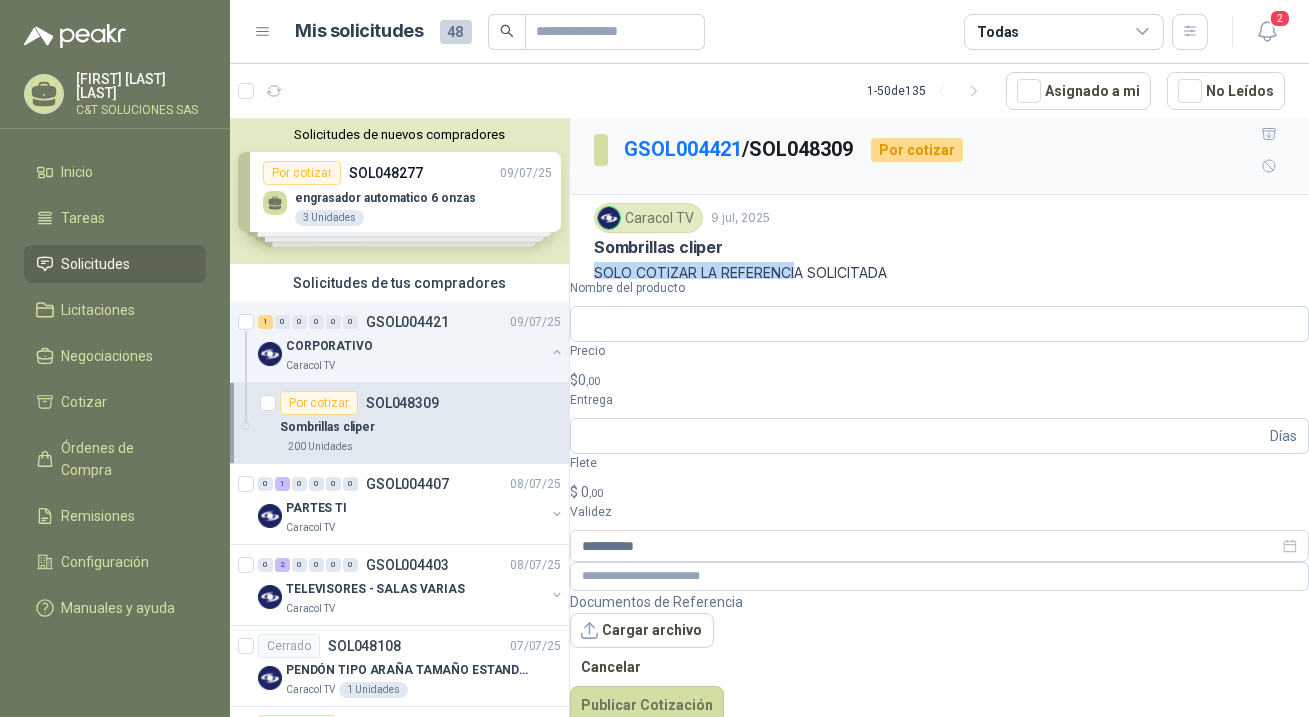 drag, startPoint x: 593, startPoint y: 239, endPoint x: 796, endPoint y: 243, distance: 203.0394 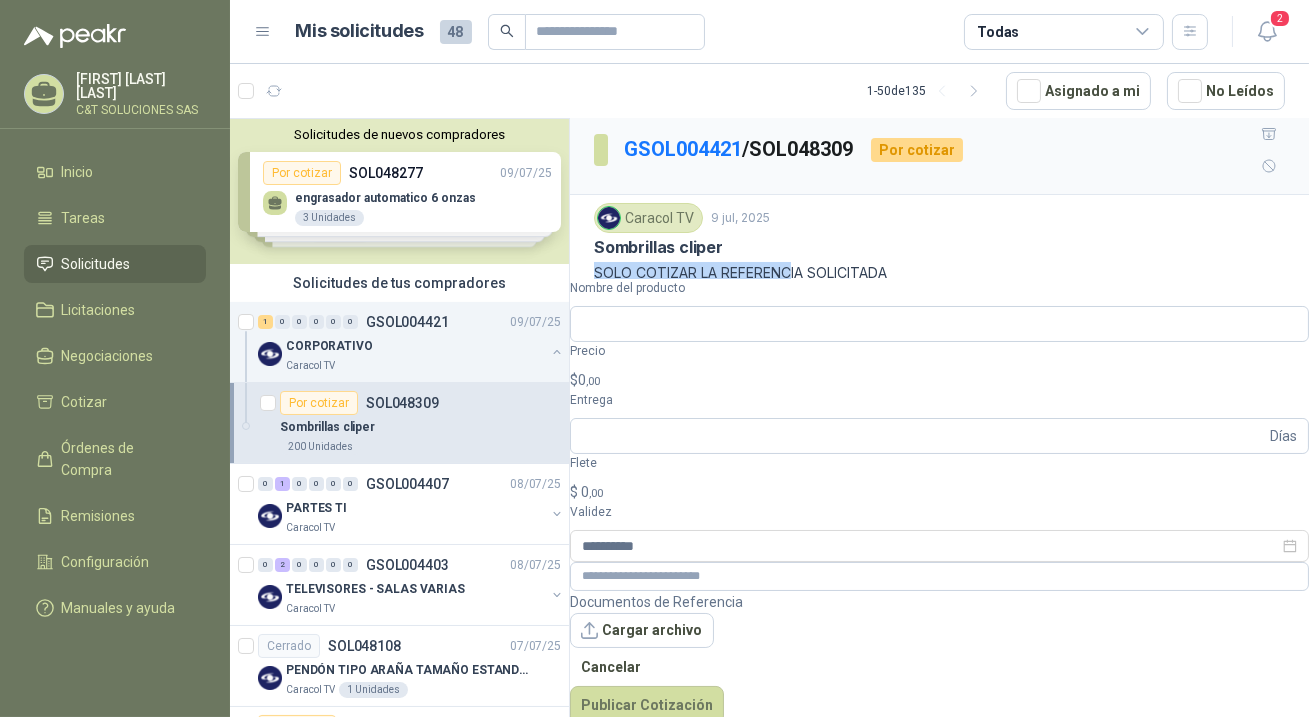 drag, startPoint x: 733, startPoint y: 211, endPoint x: 583, endPoint y: 211, distance: 150 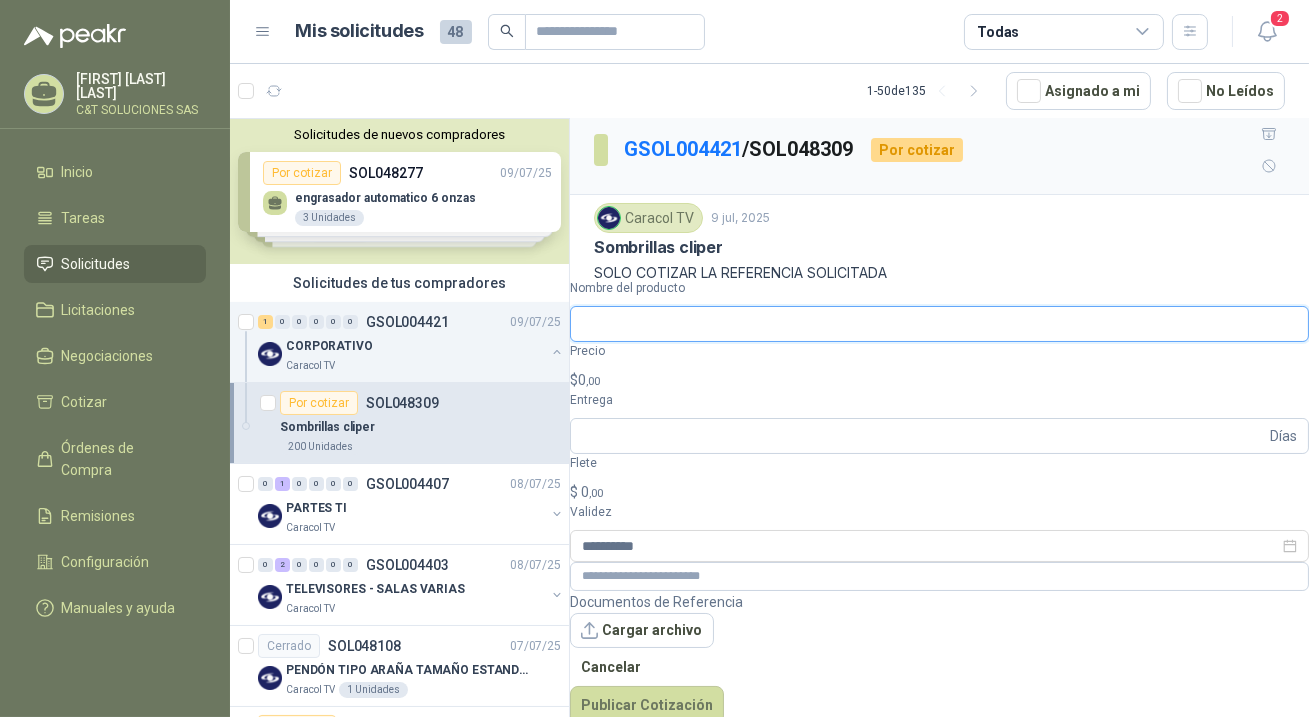 click on "Nombre del producto" at bounding box center (939, 324) 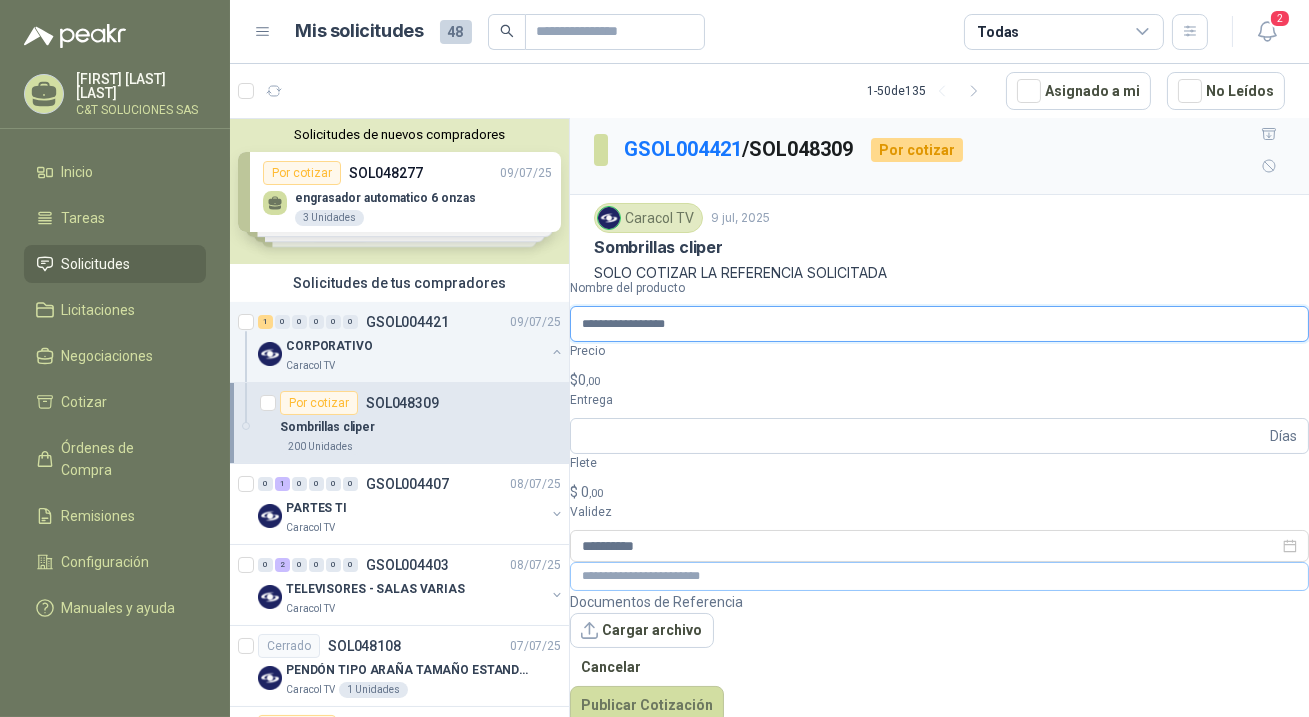 type on "**********" 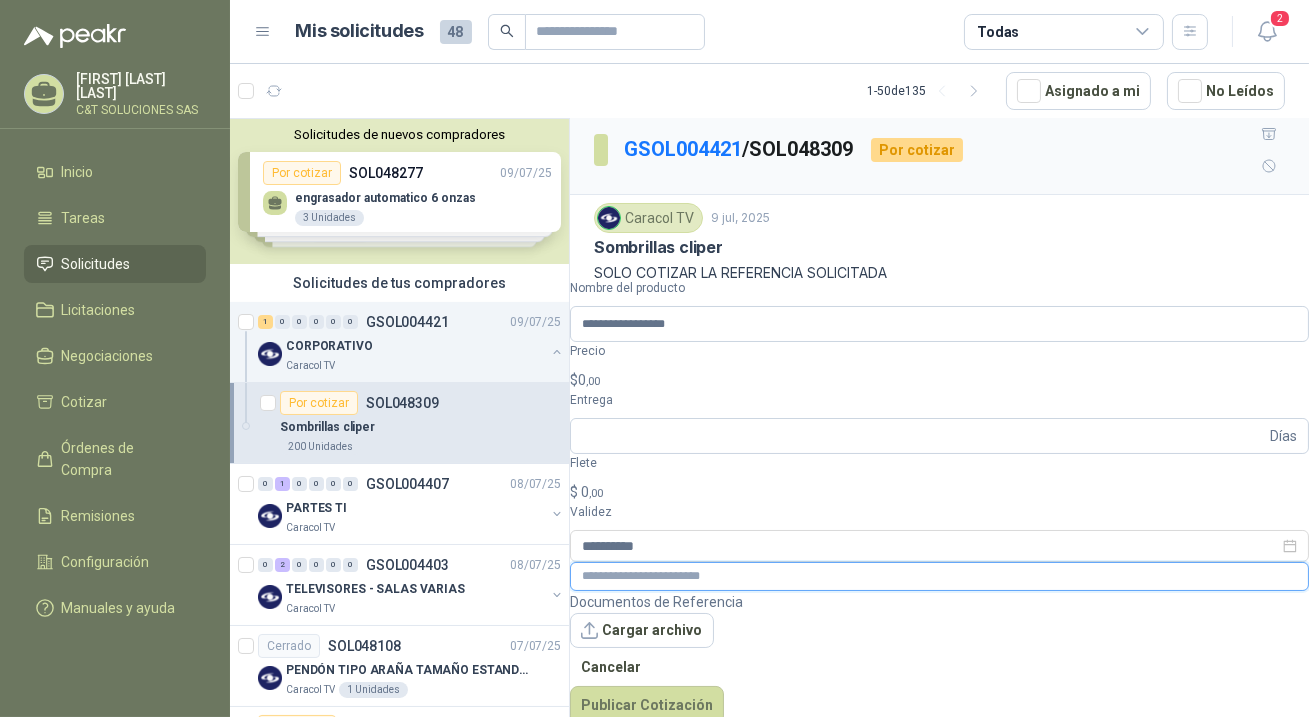 click at bounding box center (939, 576) 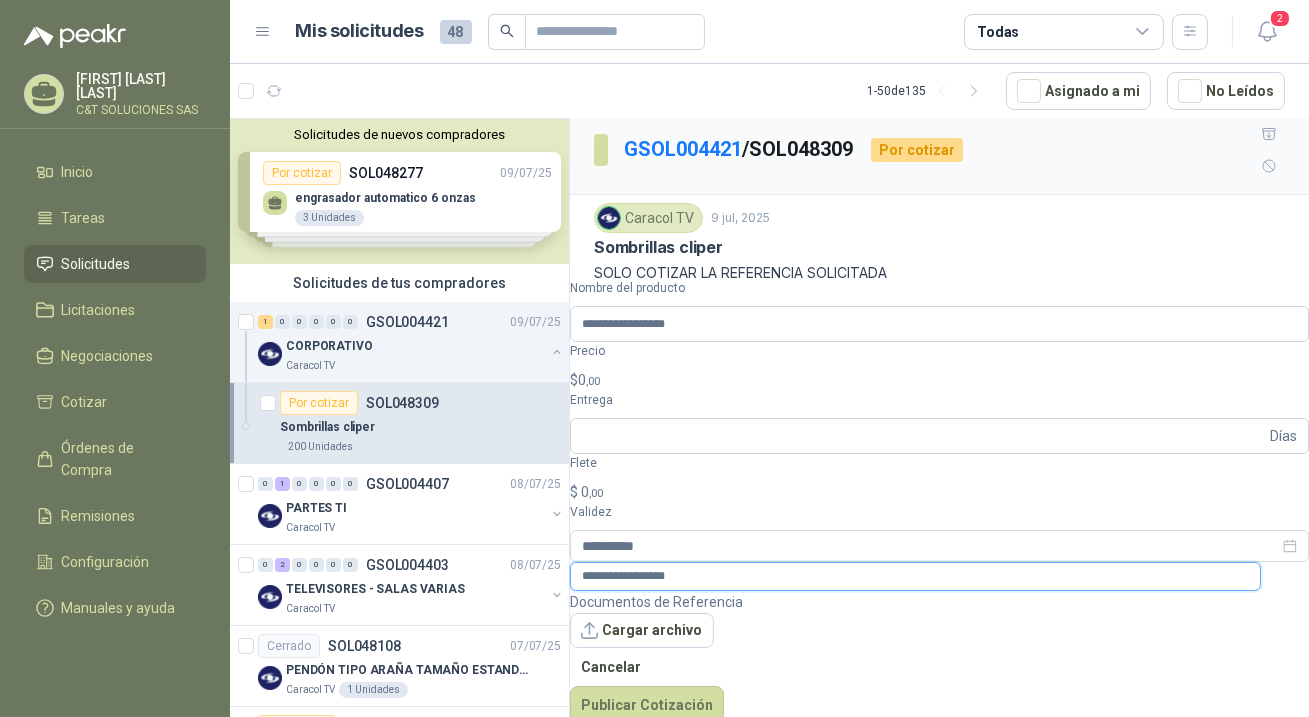 type on "**********" 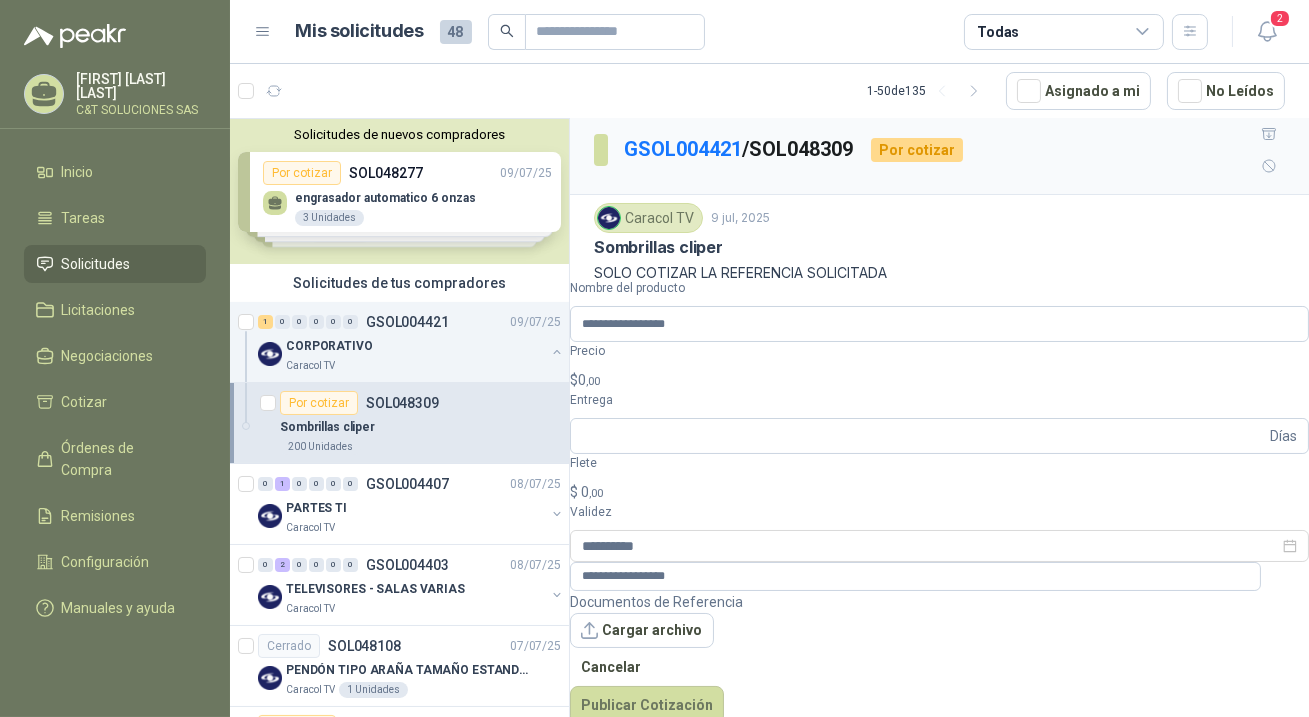 click on "$  0 ,00" at bounding box center [939, 380] 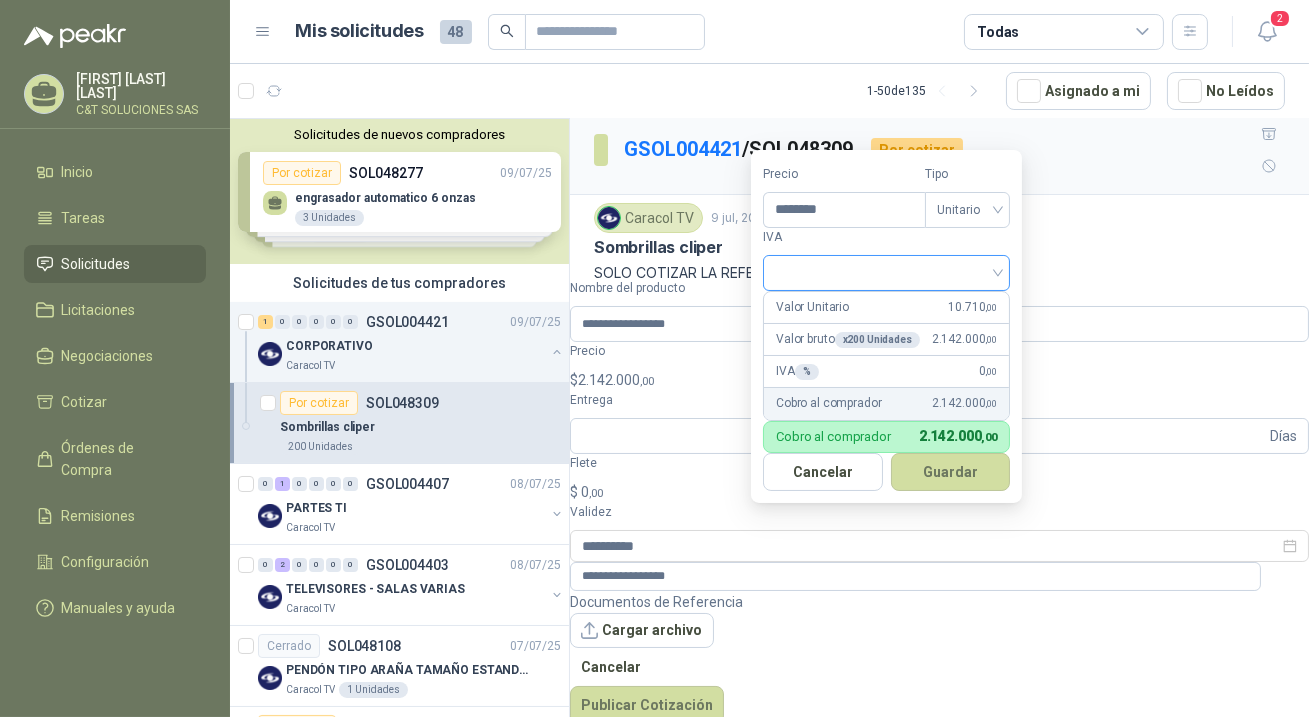 type on "********" 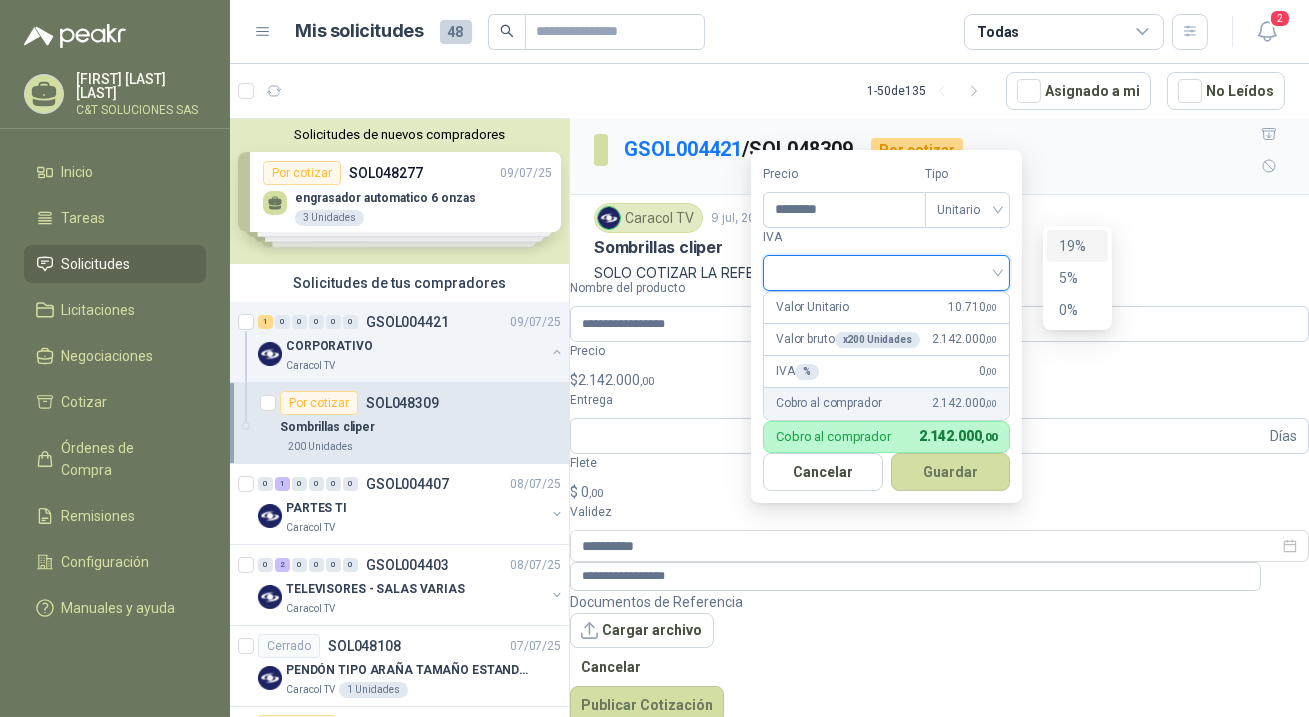 click on "19%" at bounding box center [1077, 246] 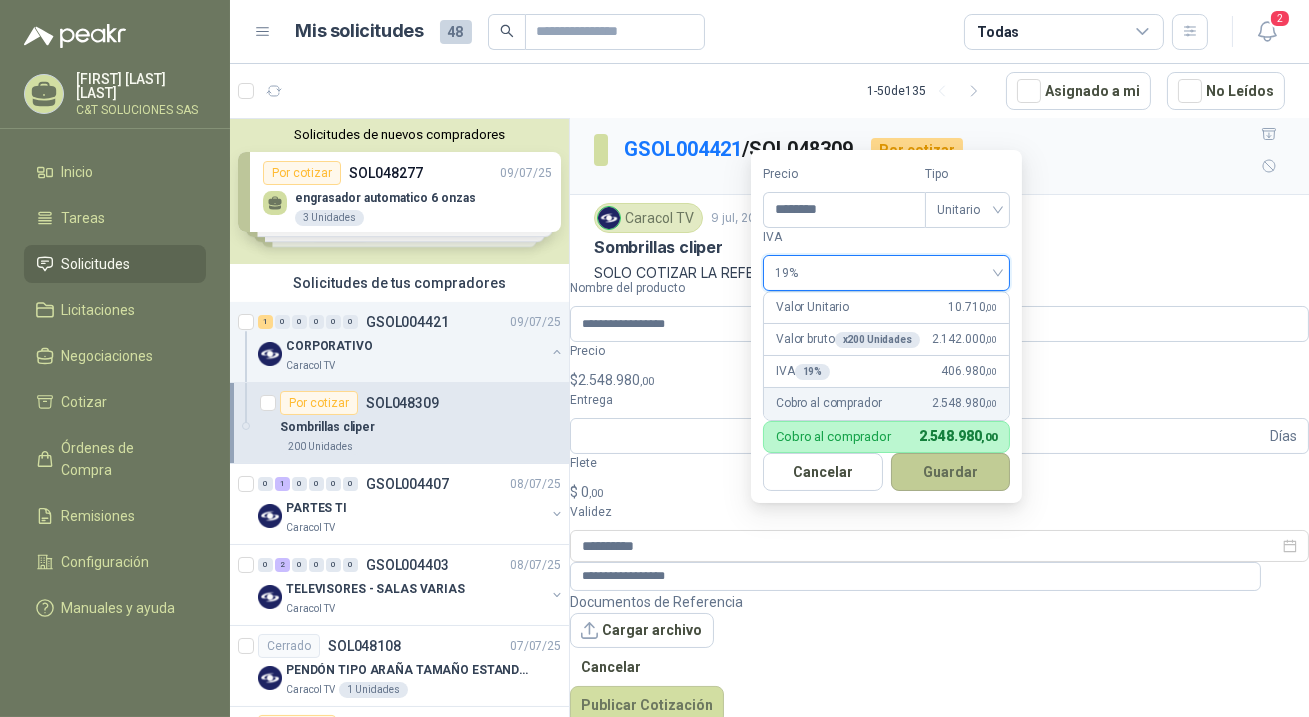 click on "Guardar" at bounding box center [951, 472] 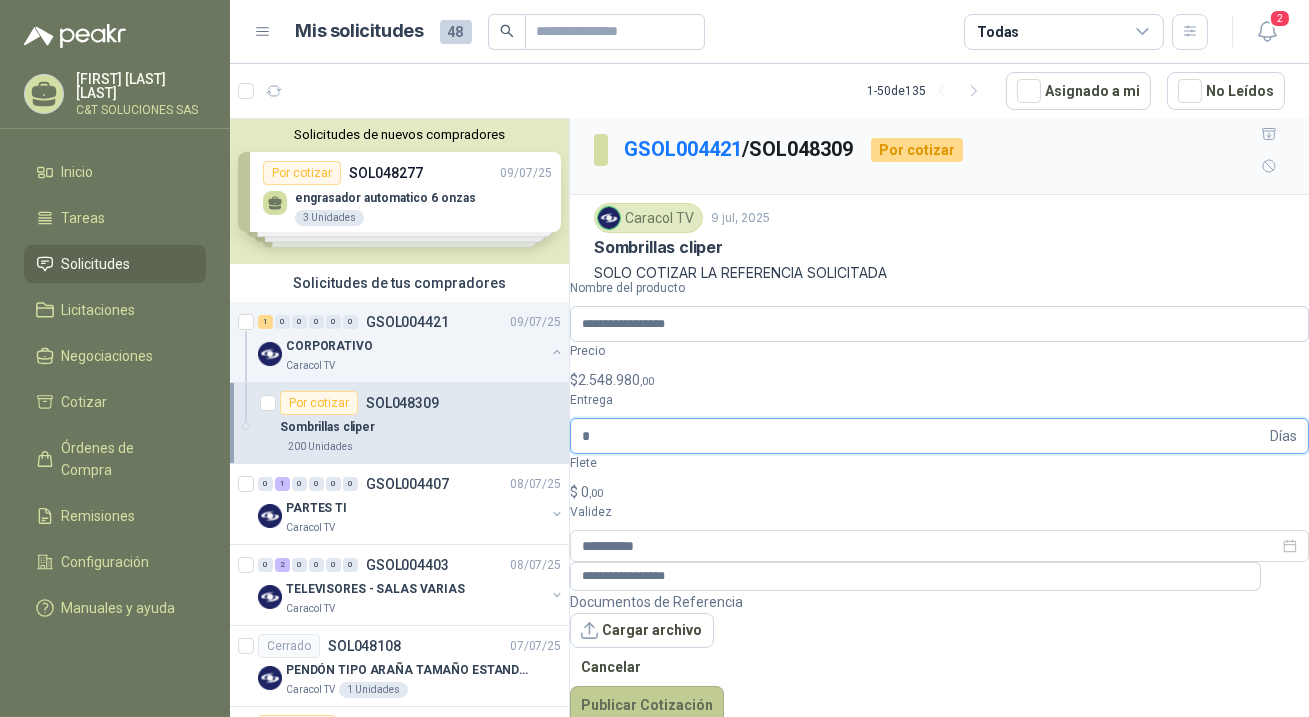 type on "*" 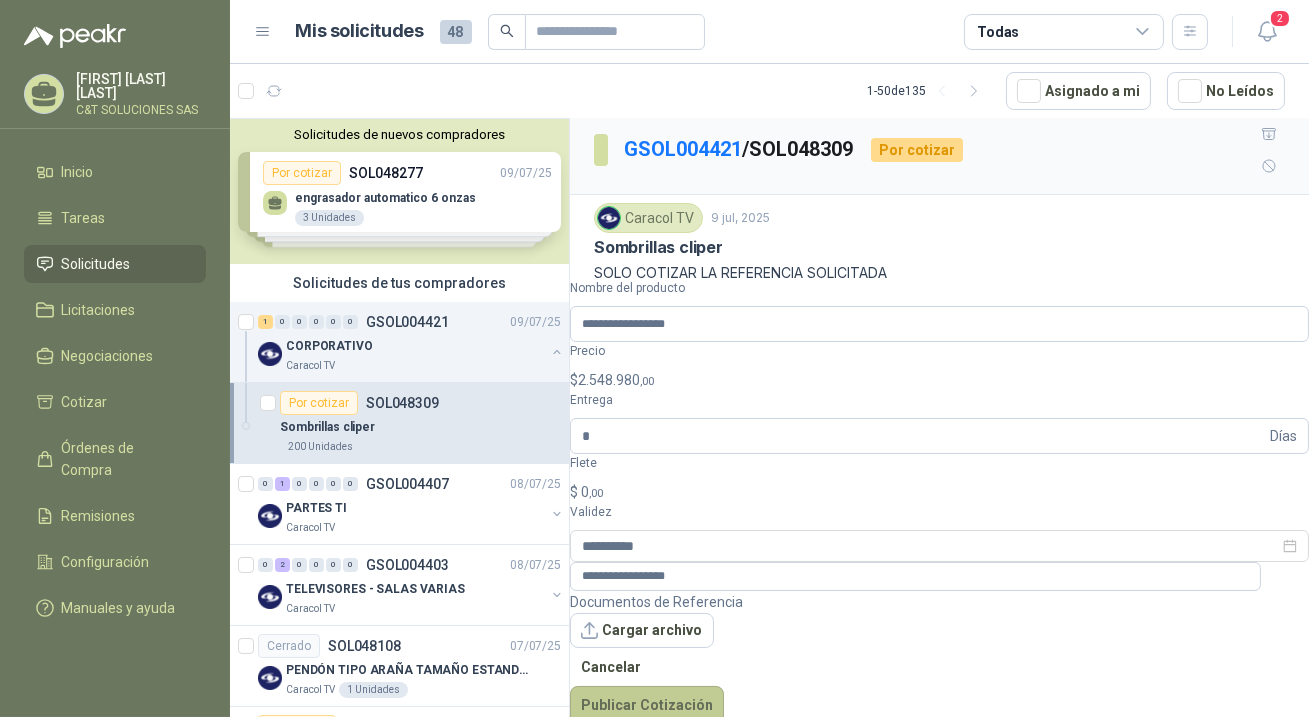 click on "Publicar Cotización" at bounding box center [647, 705] 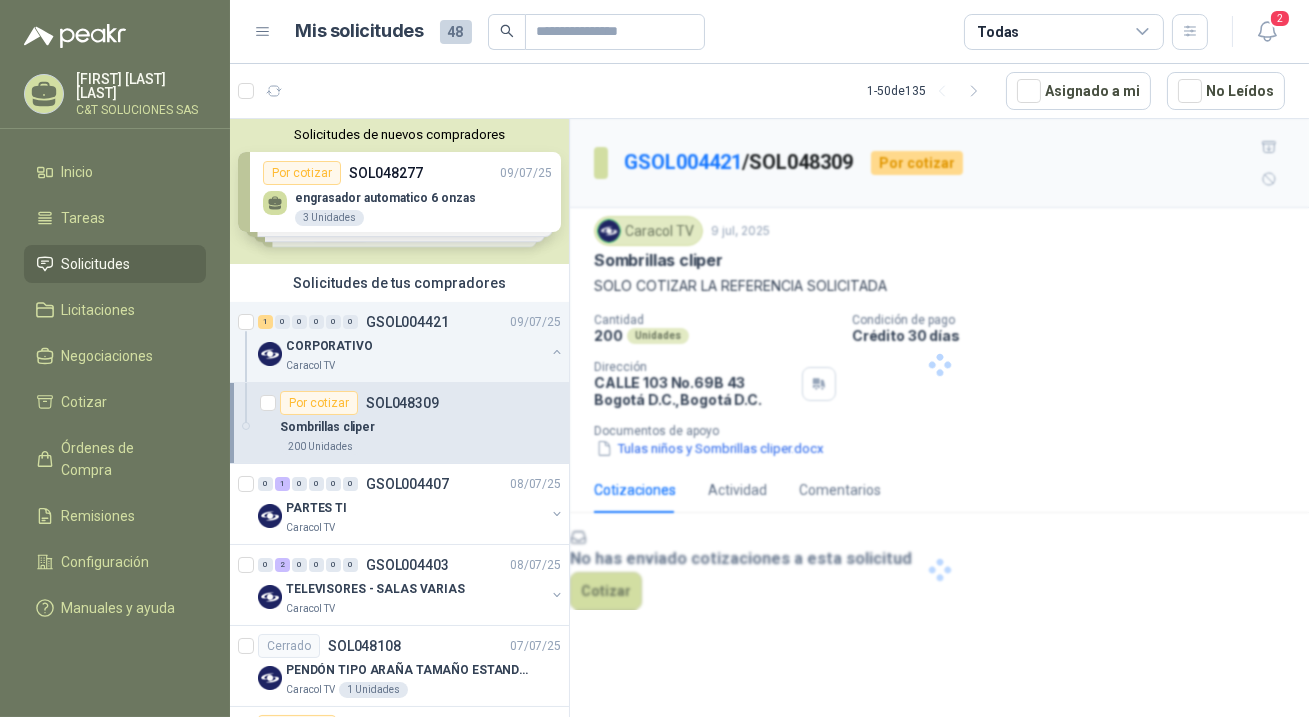 scroll, scrollTop: 0, scrollLeft: 0, axis: both 